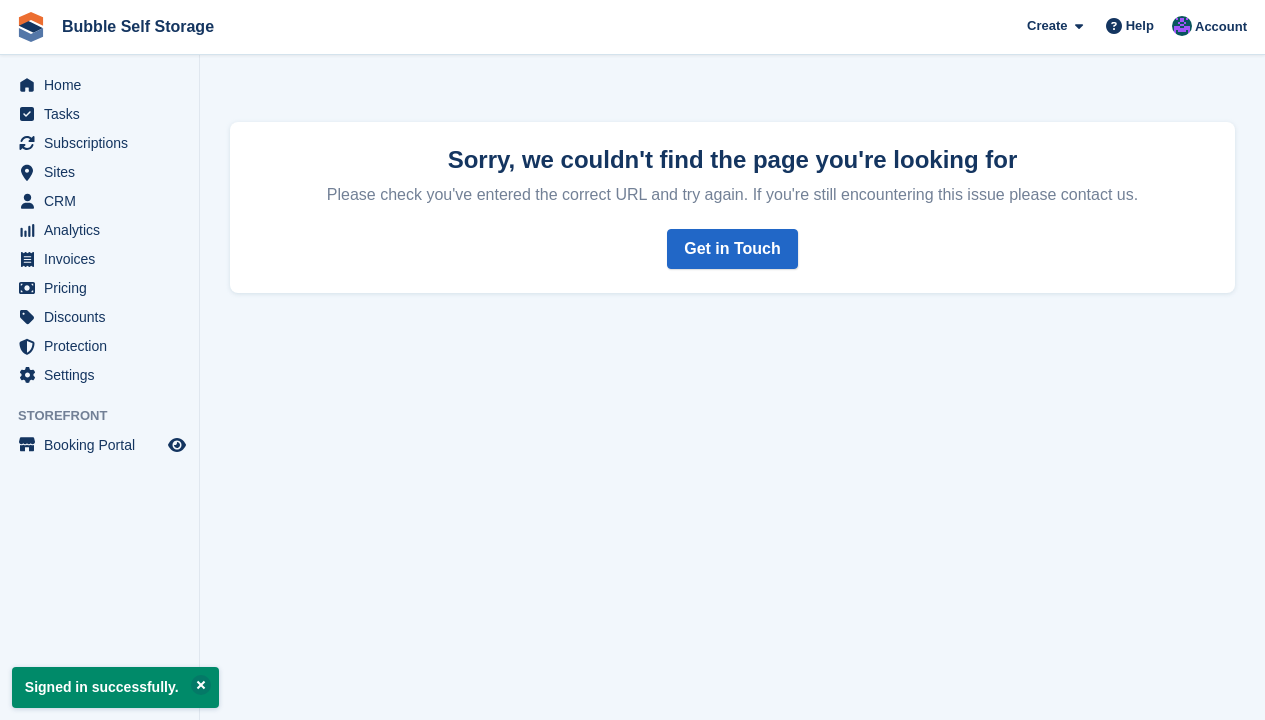 scroll, scrollTop: 0, scrollLeft: 0, axis: both 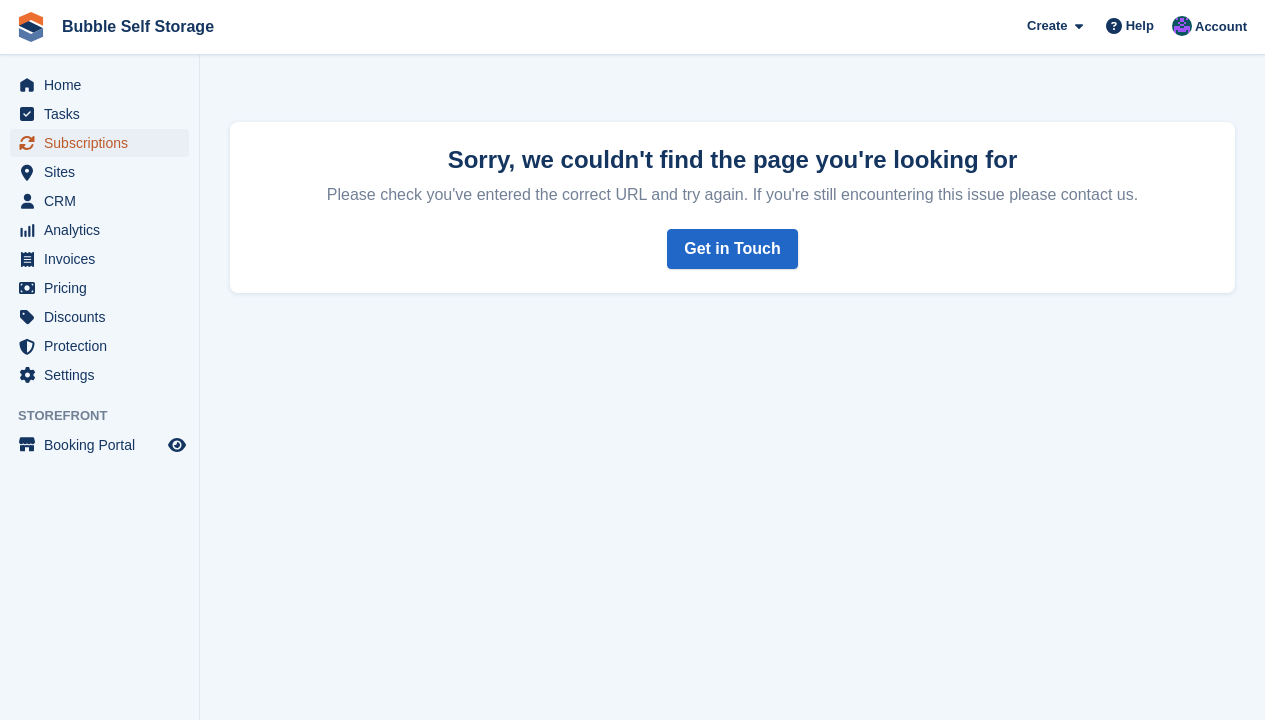 click on "Subscriptions" at bounding box center (104, 143) 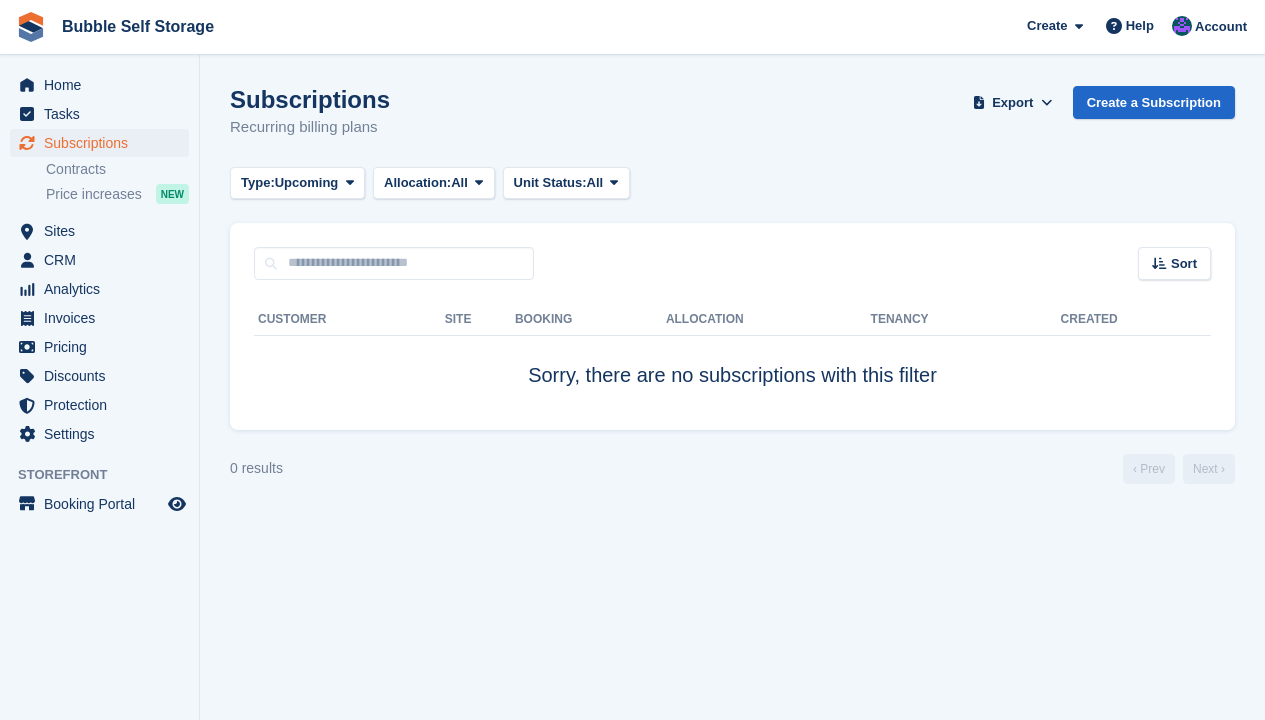 scroll, scrollTop: 0, scrollLeft: 0, axis: both 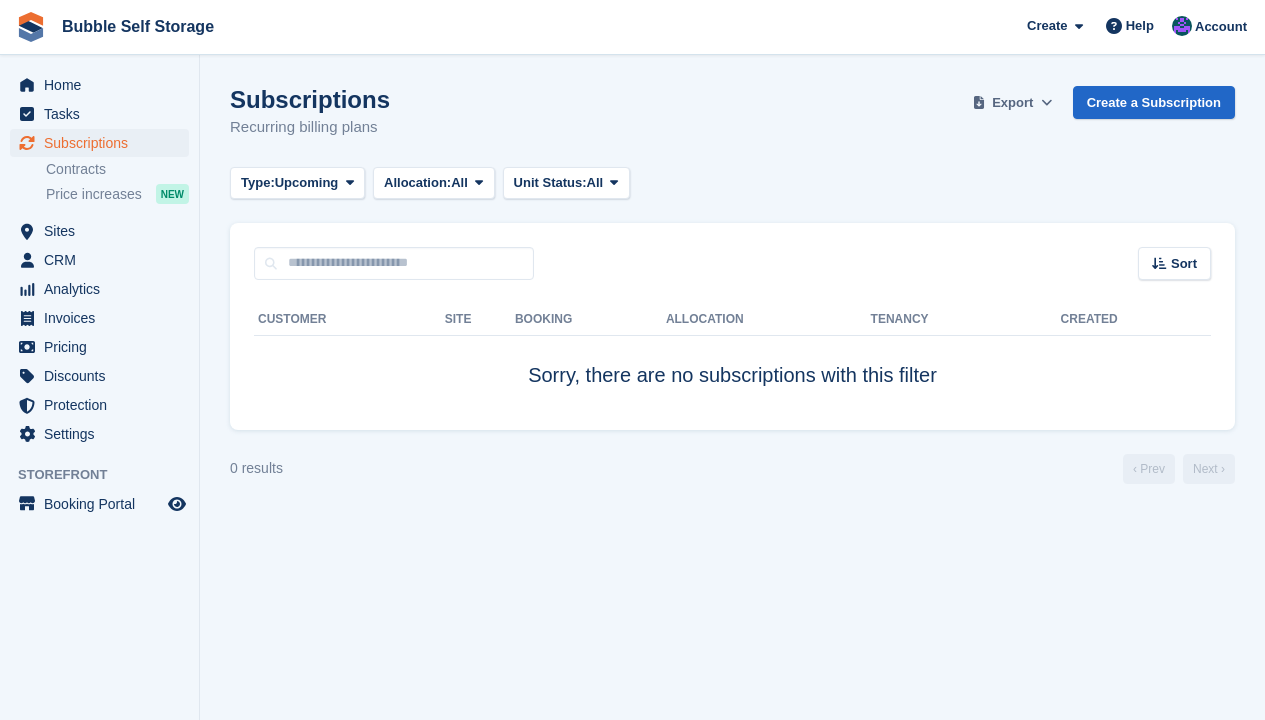 click on "Export" at bounding box center (1012, 103) 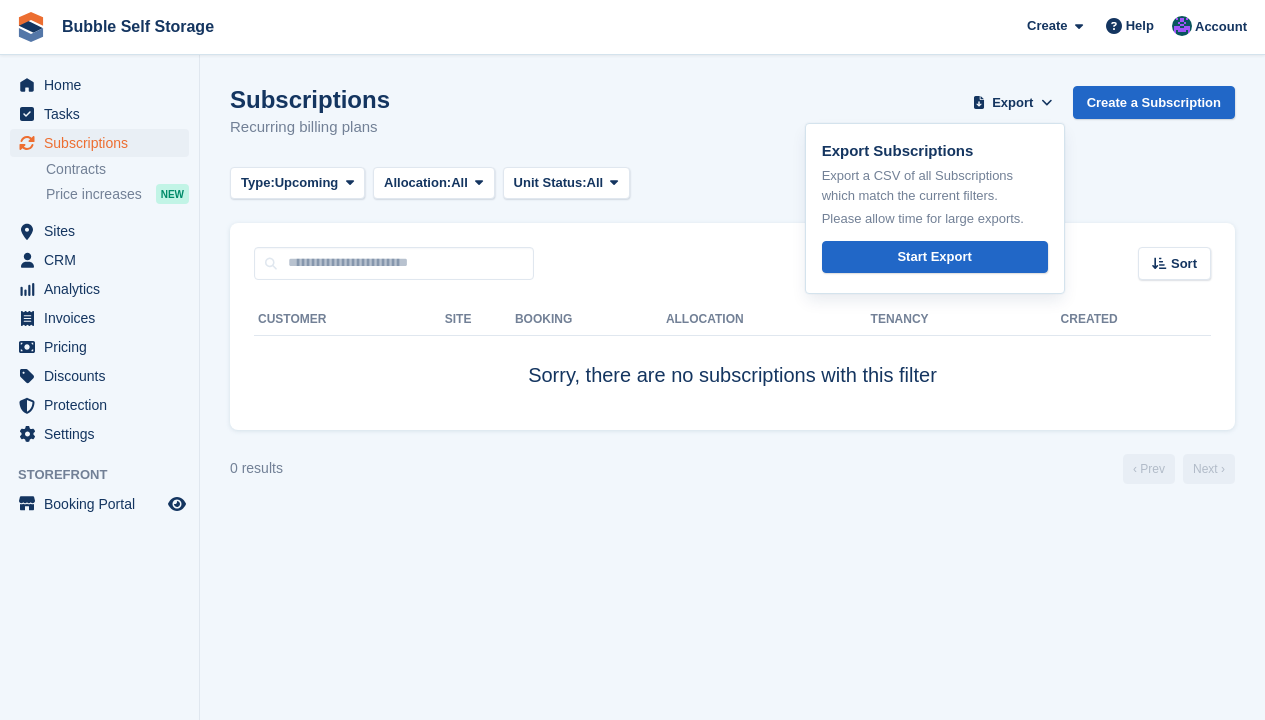 click on "Subscriptions
Recurring billing plans
Export
Export Subscriptions
Export a CSV of all Subscriptions which match the current filters.
Please allow time for large exports.
Start Export
Create a Subscription" at bounding box center (732, 124) 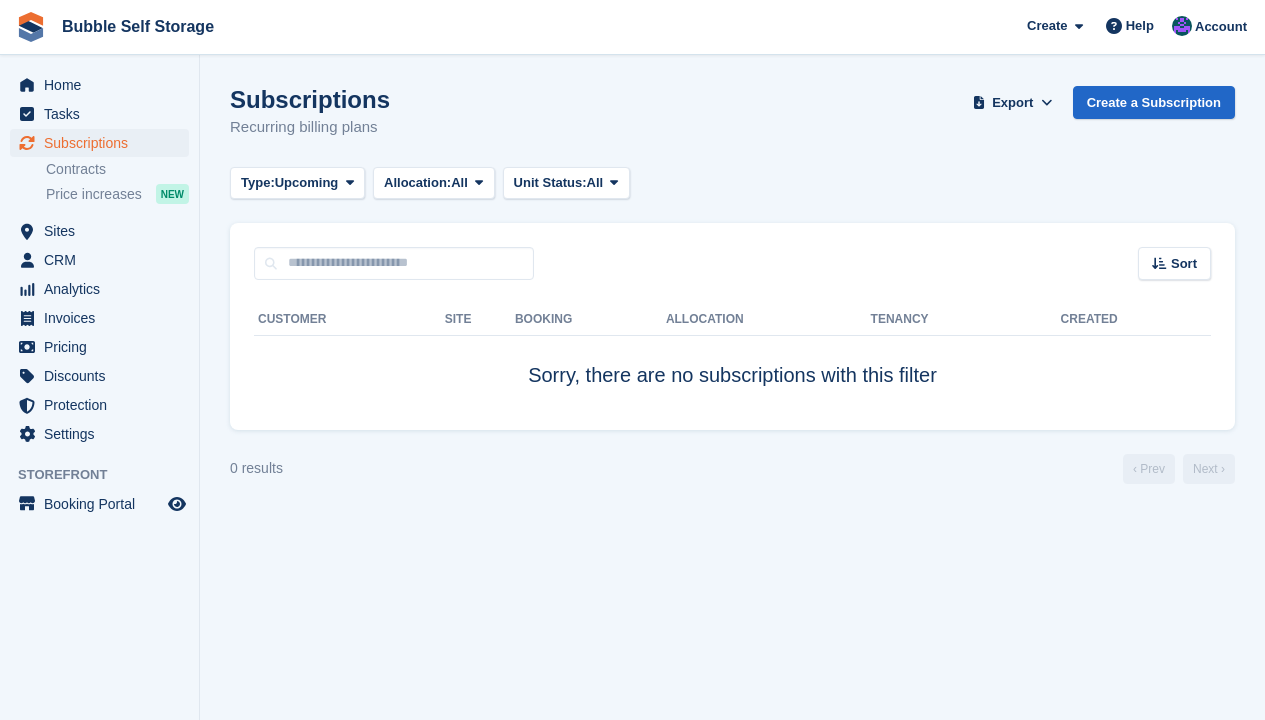scroll, scrollTop: 0, scrollLeft: 0, axis: both 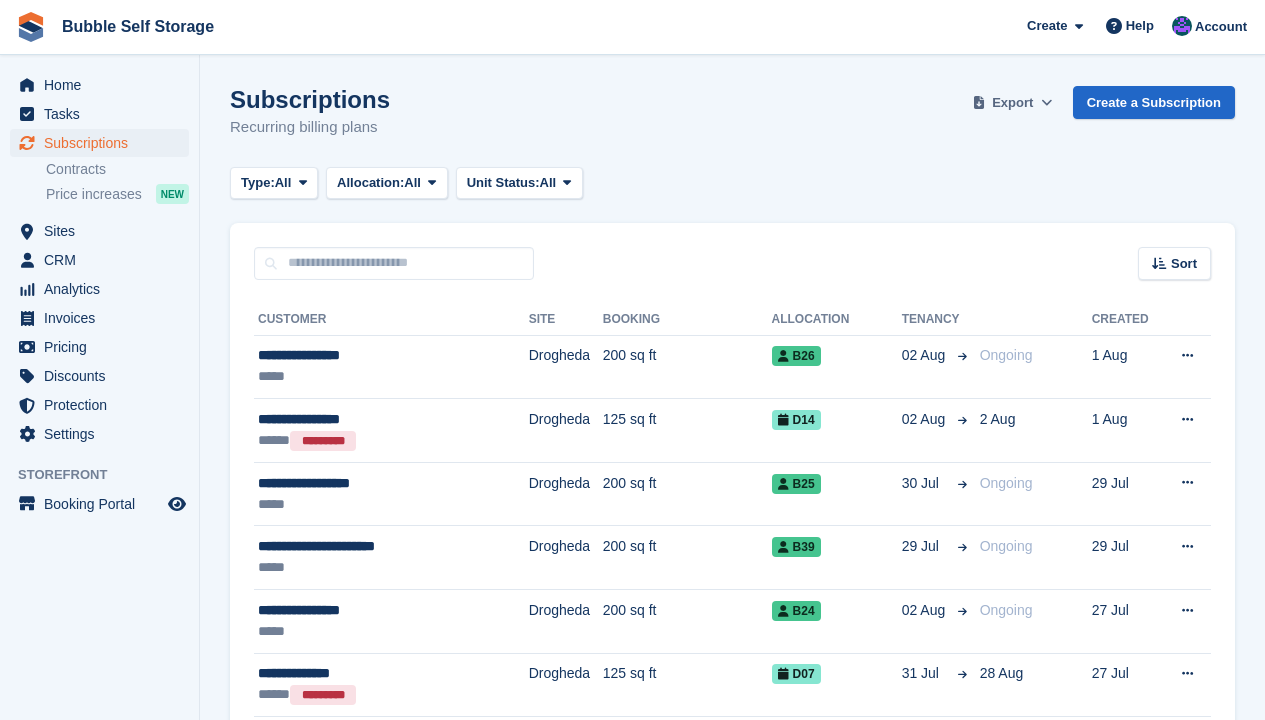 click on "Export" at bounding box center [1012, 103] 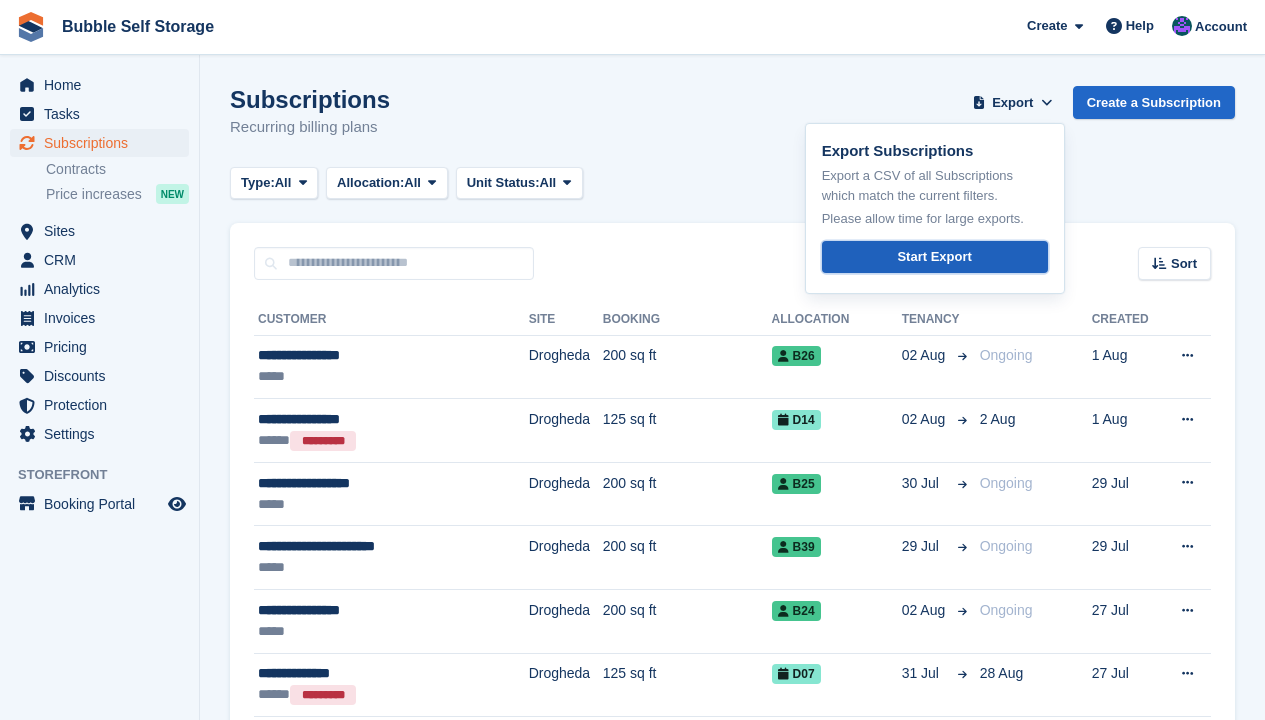 click on "Start Export" at bounding box center (934, 257) 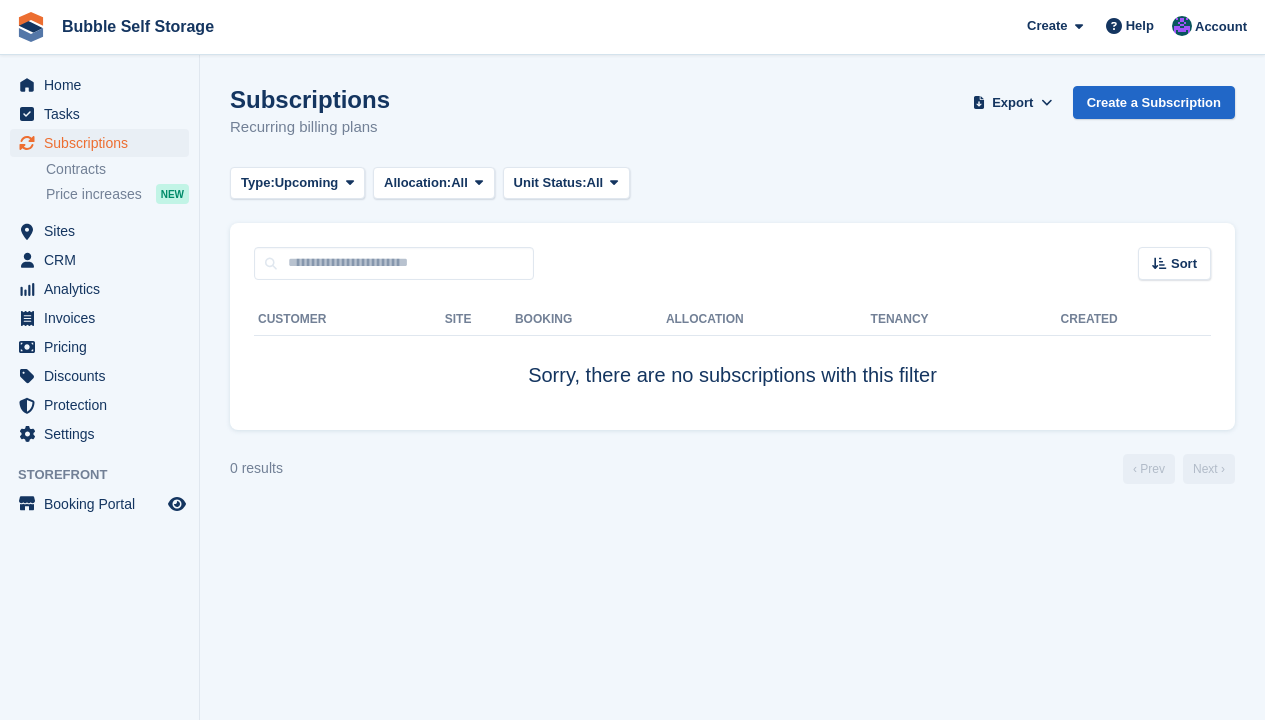 scroll, scrollTop: 0, scrollLeft: 0, axis: both 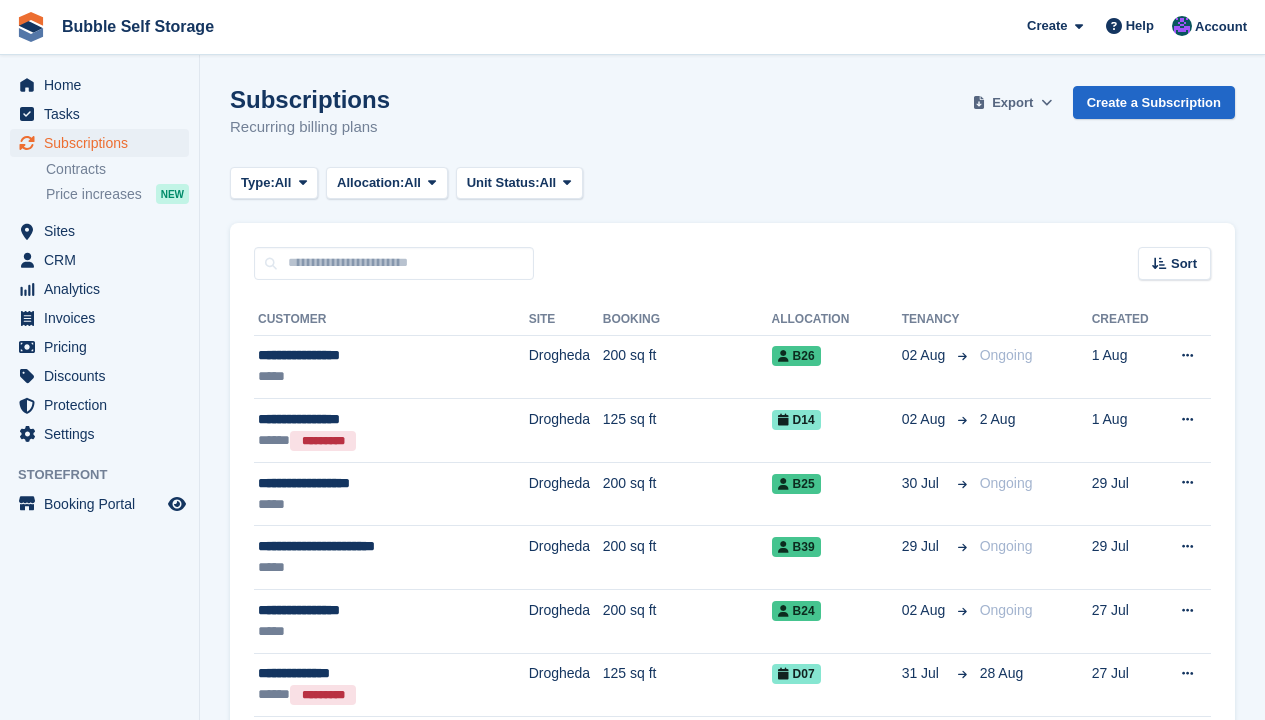 click on "Export" at bounding box center (1012, 103) 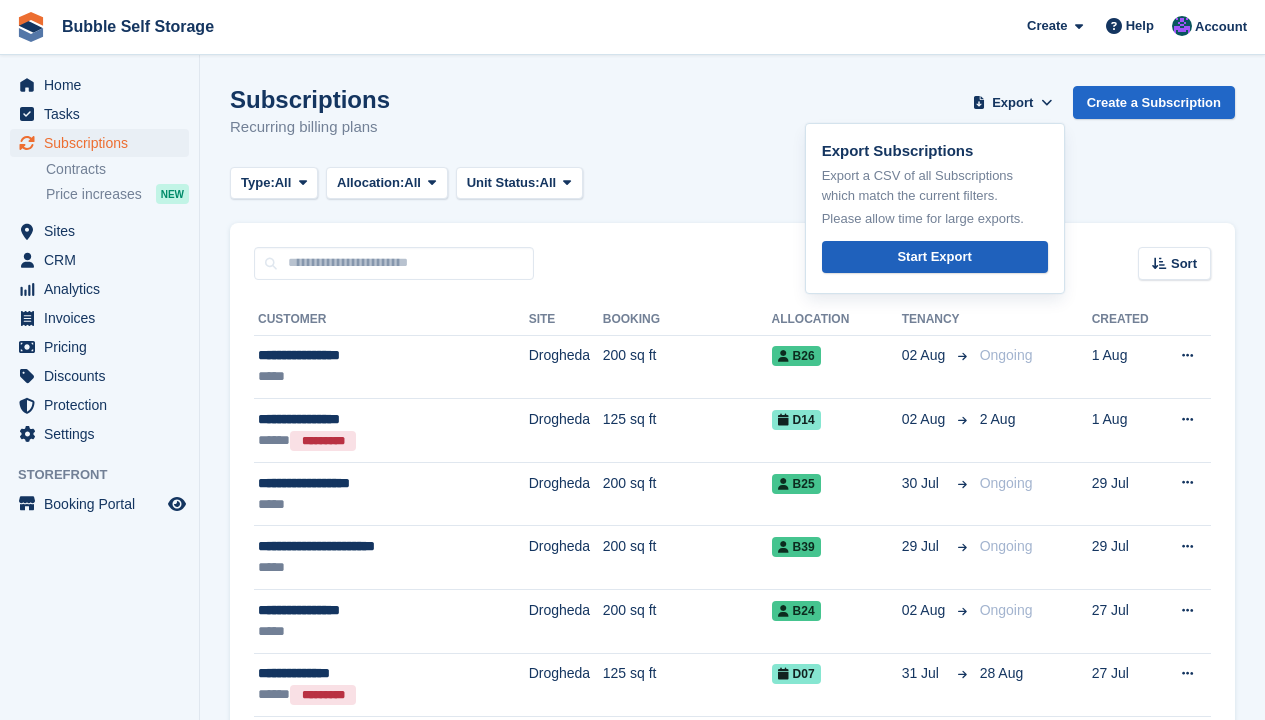click on "Start Export" at bounding box center [934, 257] 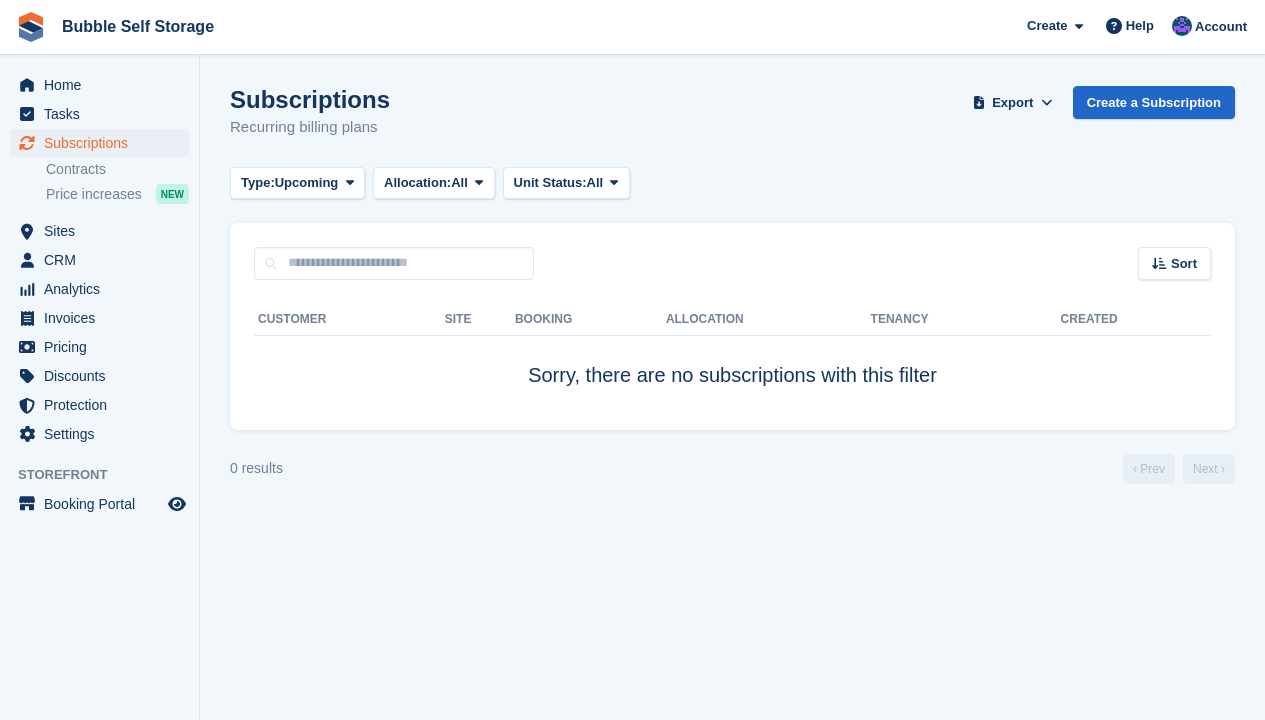 scroll, scrollTop: 0, scrollLeft: 0, axis: both 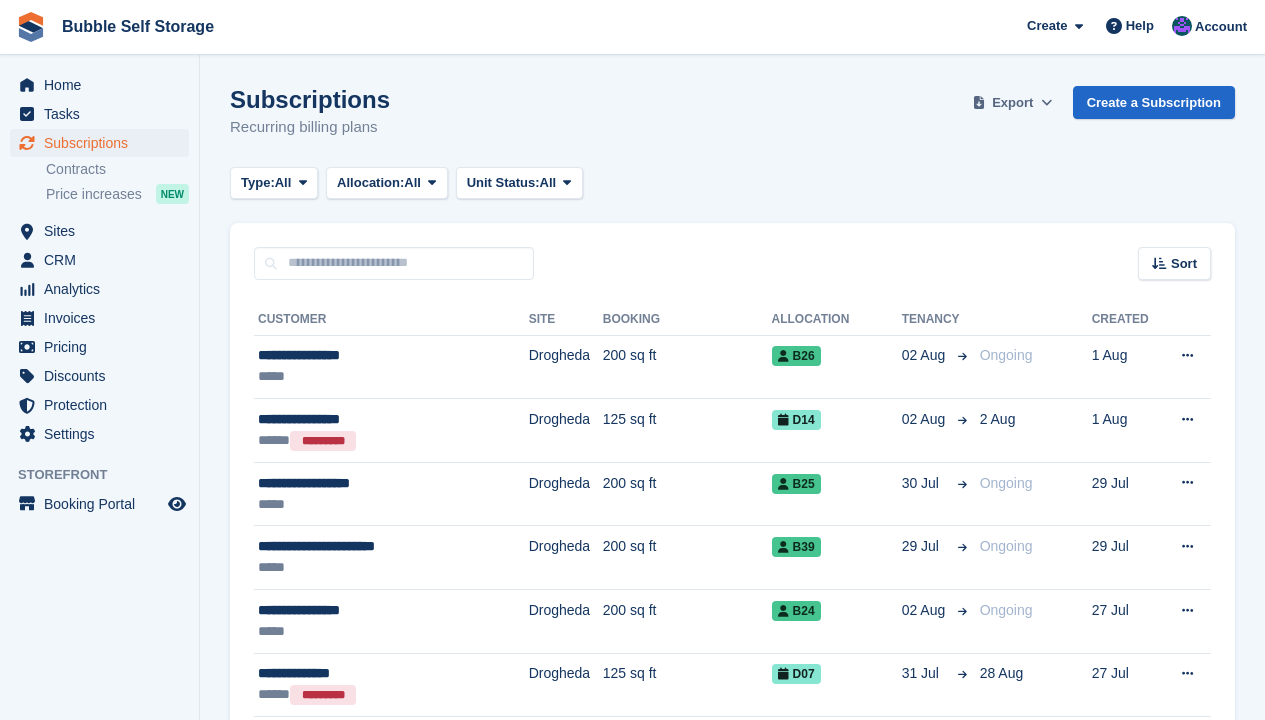 click on "Export" at bounding box center (1012, 103) 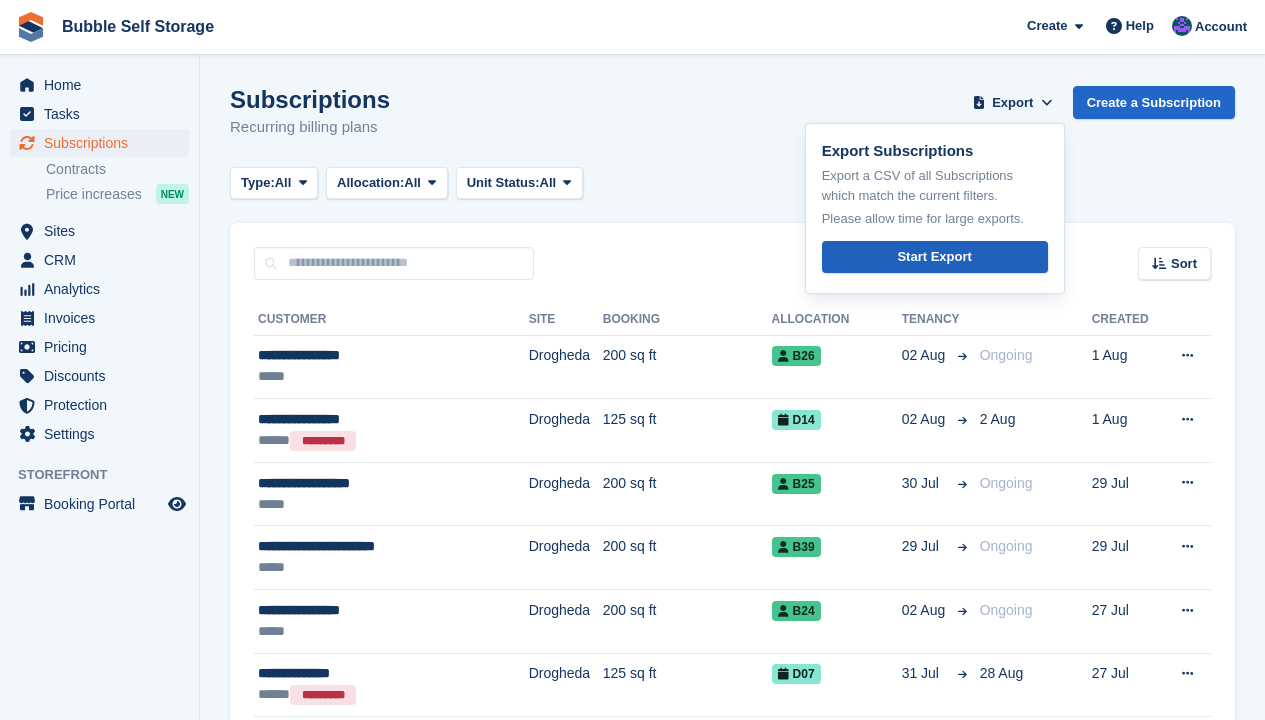 click on "Start Export" at bounding box center (934, 257) 